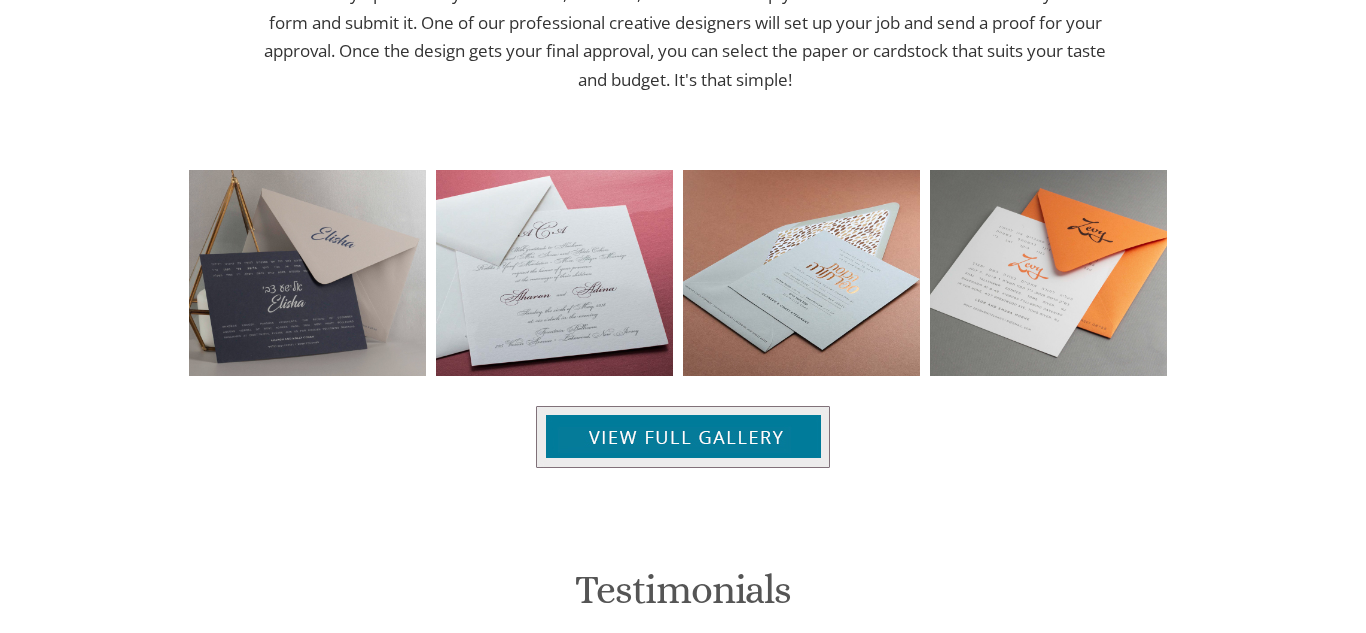 scroll, scrollTop: 0, scrollLeft: 0, axis: both 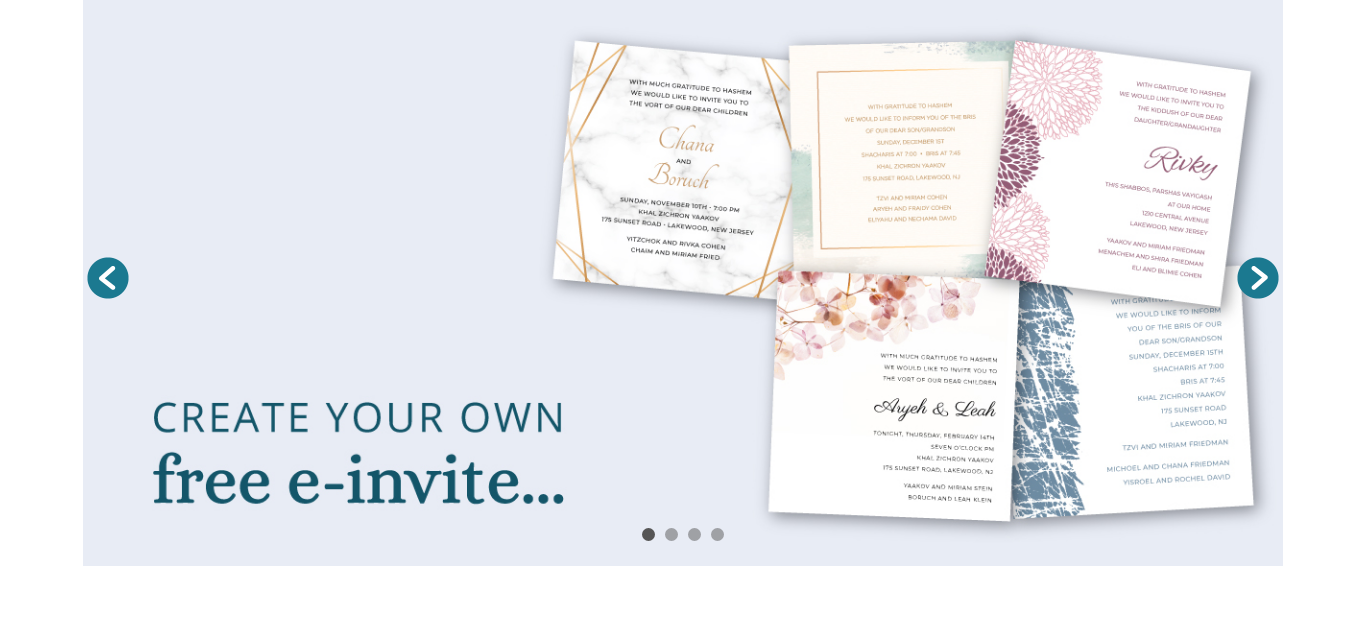 click on "Invitations" at bounding box center (151, -71) 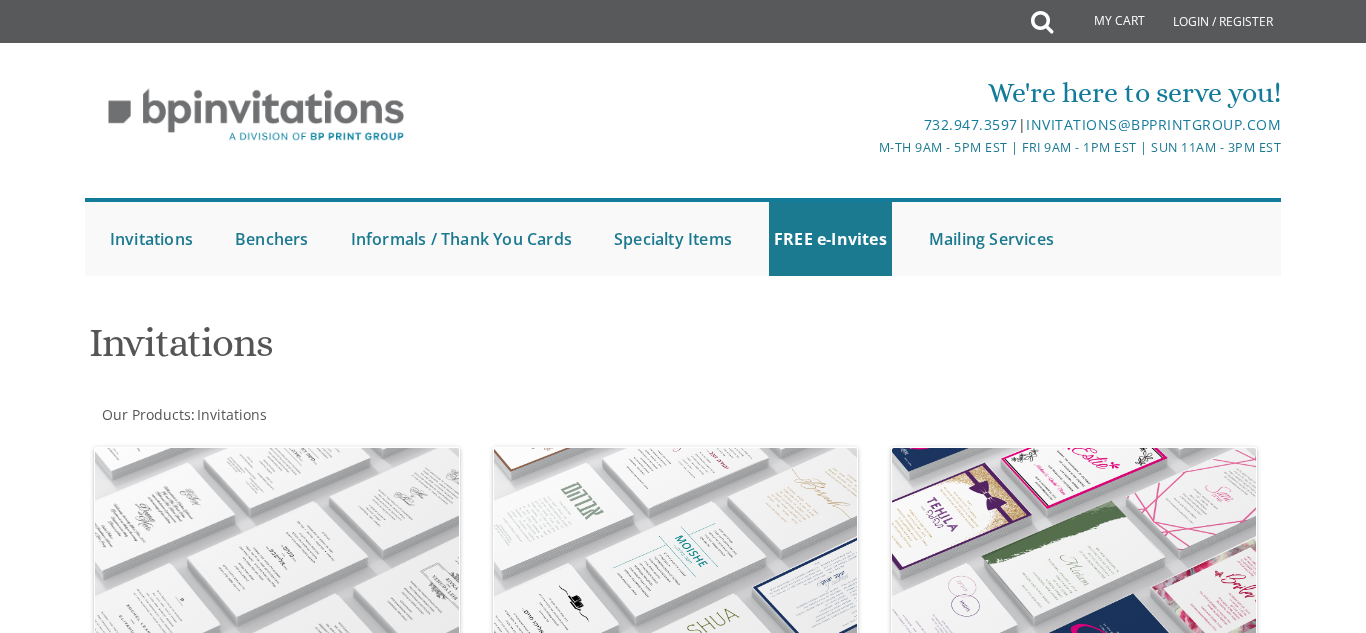 scroll, scrollTop: 0, scrollLeft: 0, axis: both 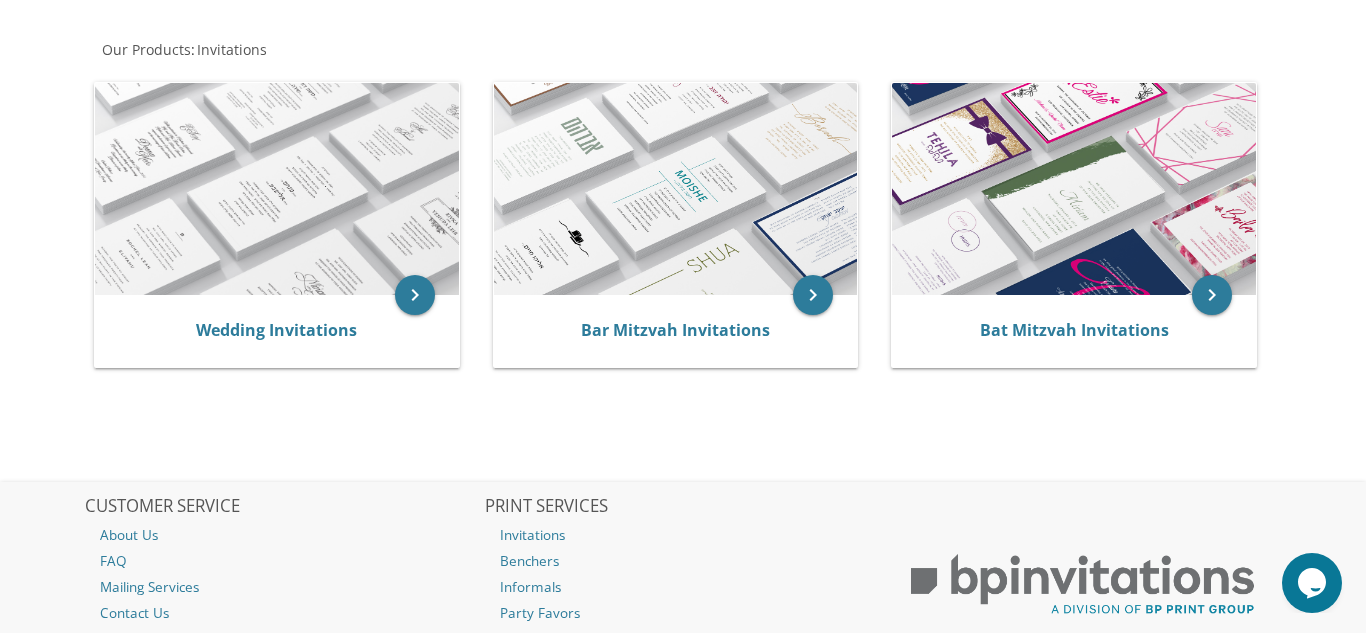 click on "Wedding Invitations" at bounding box center [277, 331] 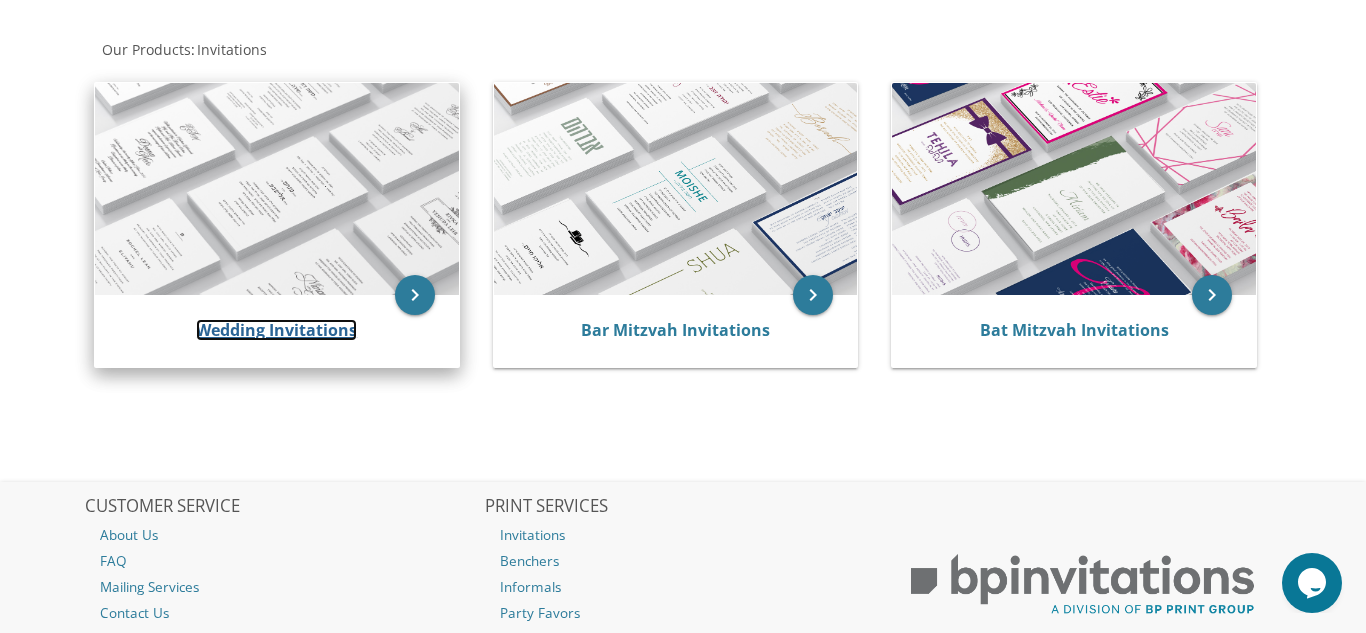 click on "Wedding Invitations" at bounding box center (276, 330) 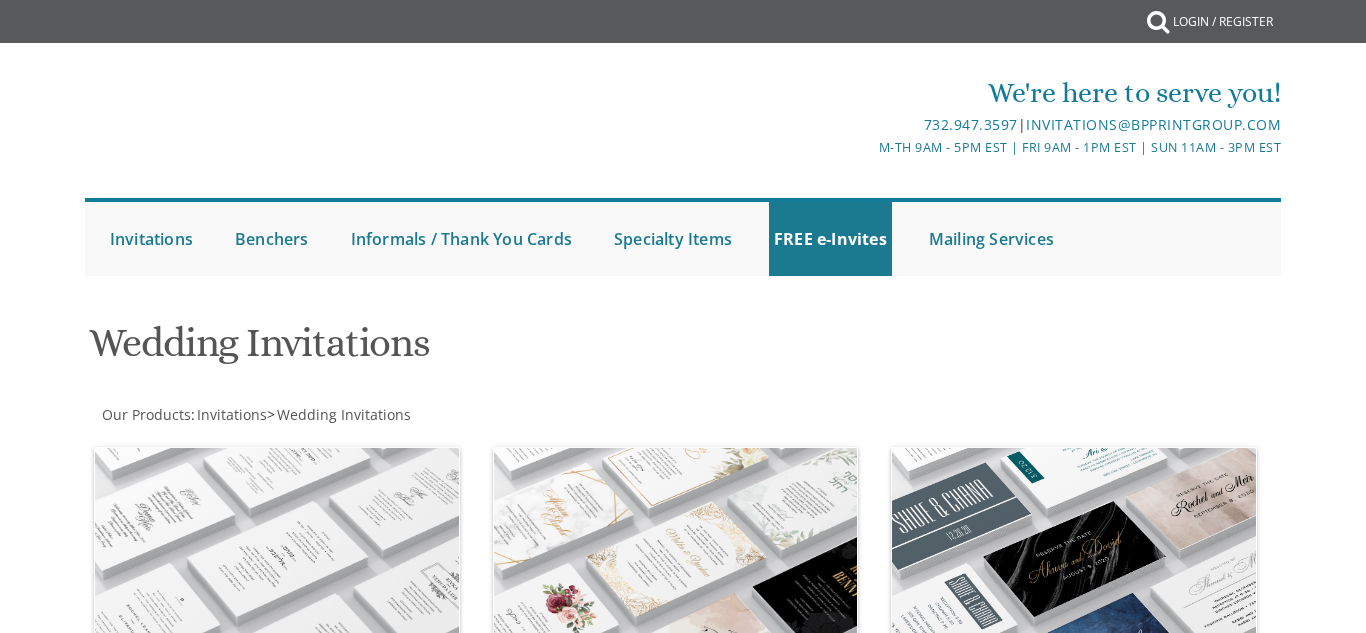 scroll, scrollTop: 0, scrollLeft: 0, axis: both 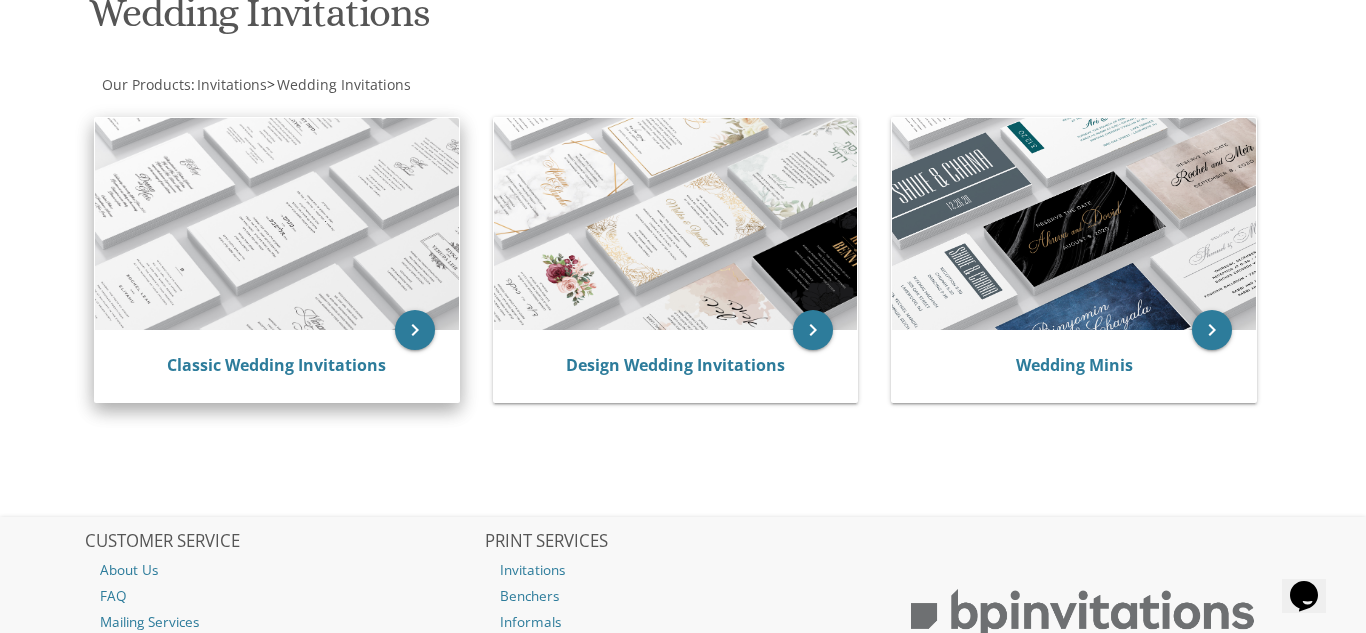 click at bounding box center [277, 224] 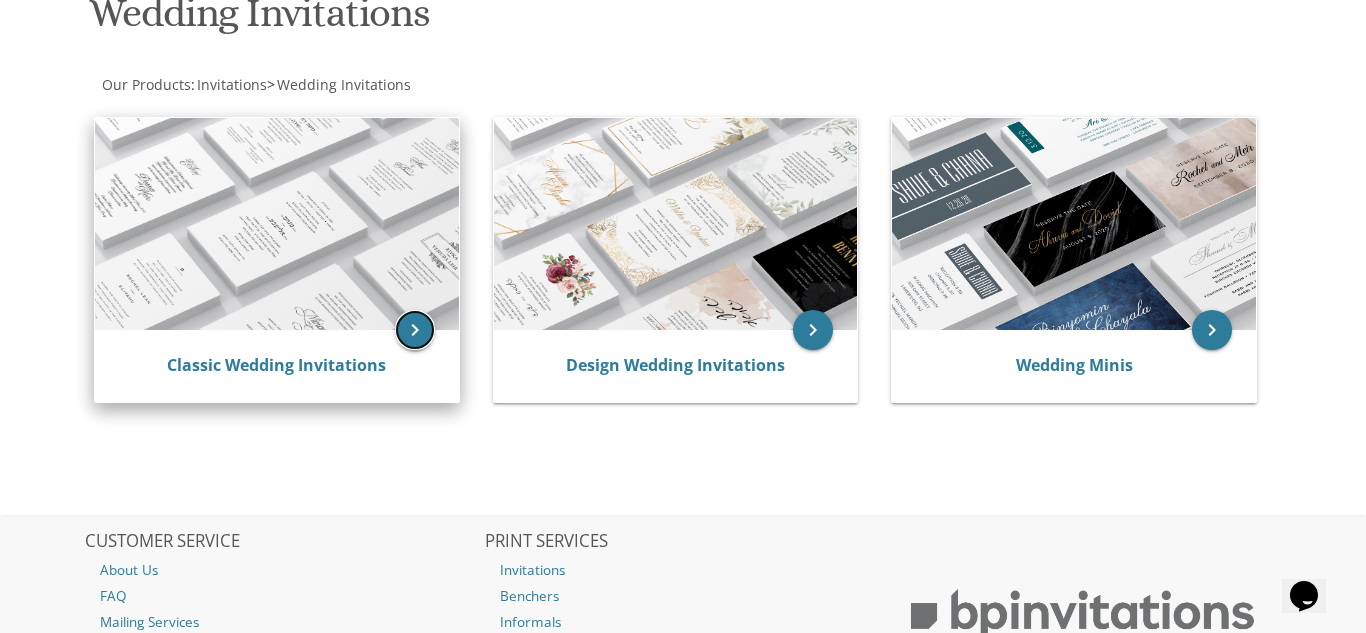 click on "keyboard_arrow_right" at bounding box center (415, 330) 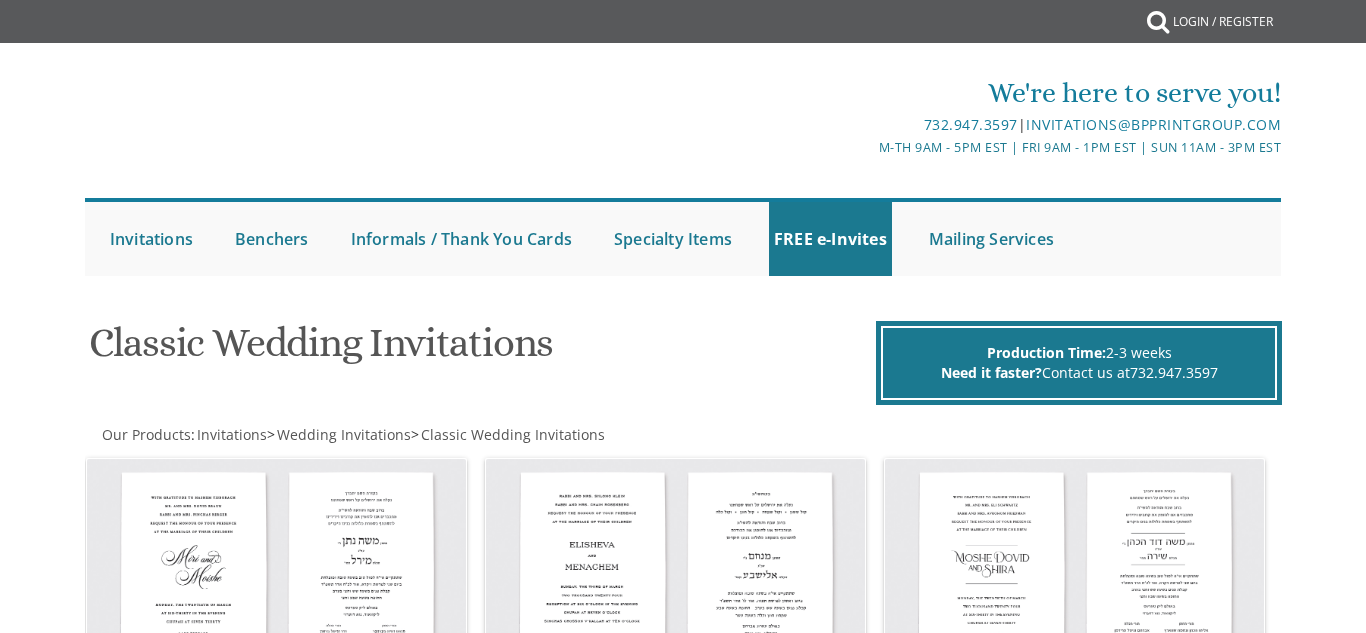 scroll, scrollTop: 0, scrollLeft: 0, axis: both 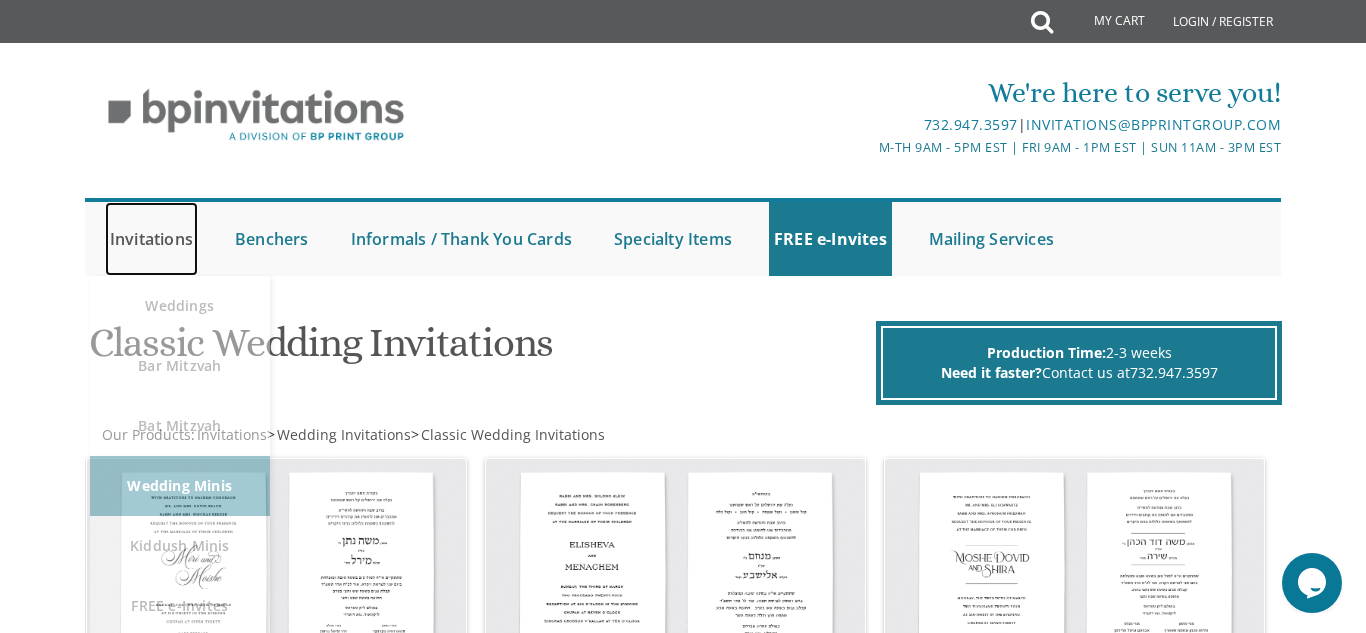 click on "Invitations" at bounding box center (151, 239) 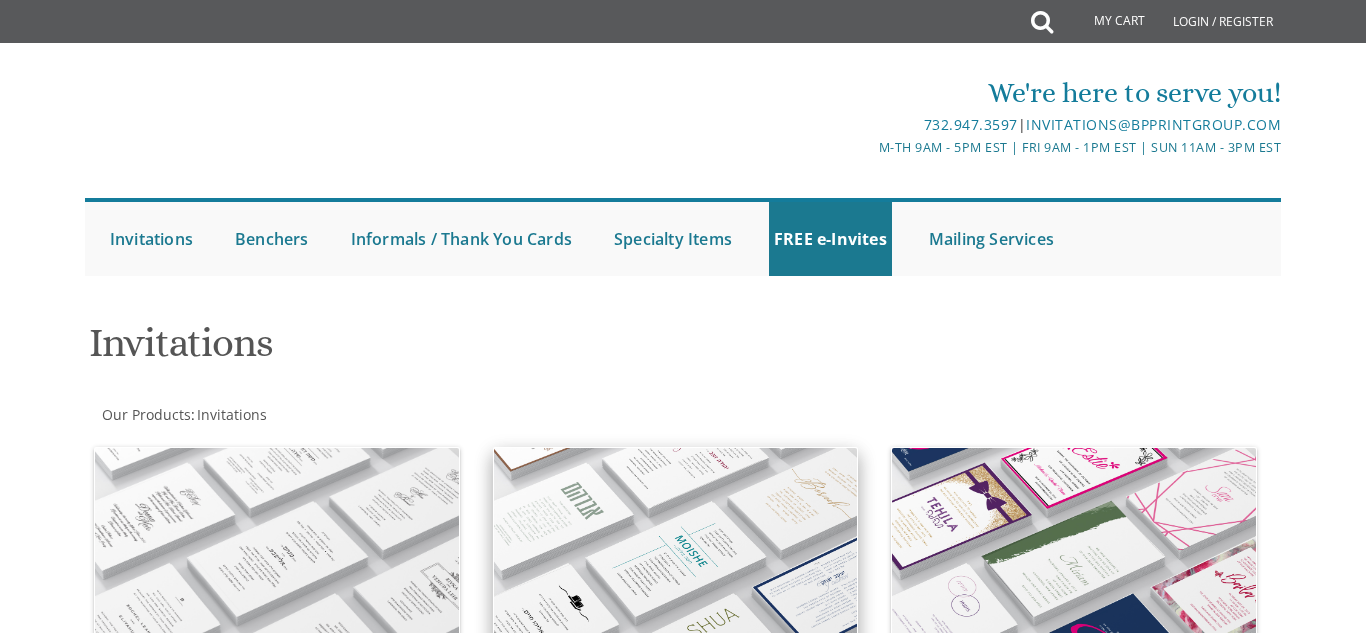 scroll, scrollTop: 0, scrollLeft: 0, axis: both 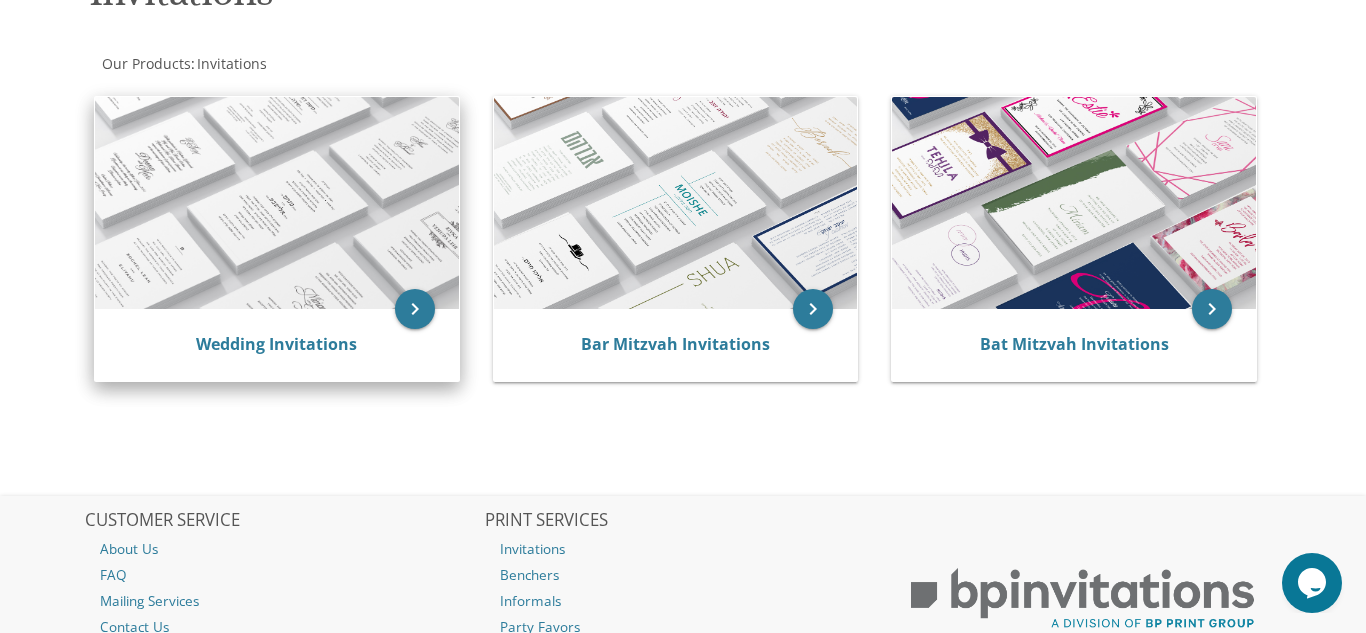 click at bounding box center (277, 203) 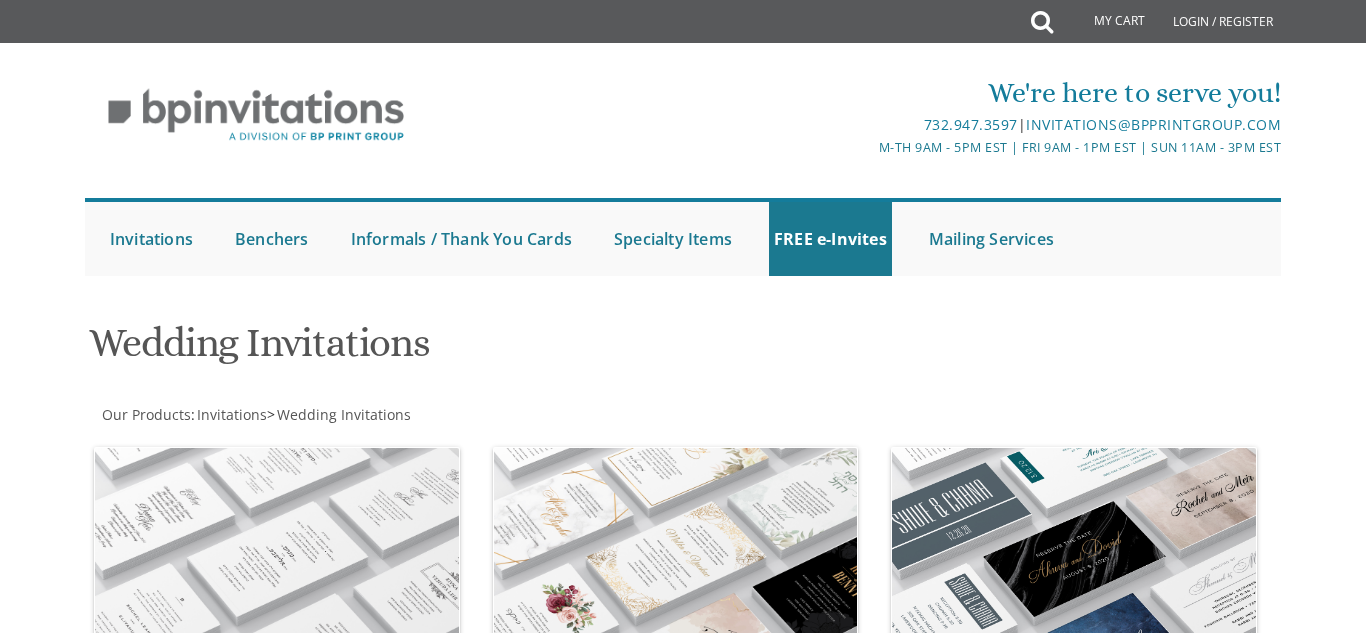 scroll, scrollTop: 0, scrollLeft: 0, axis: both 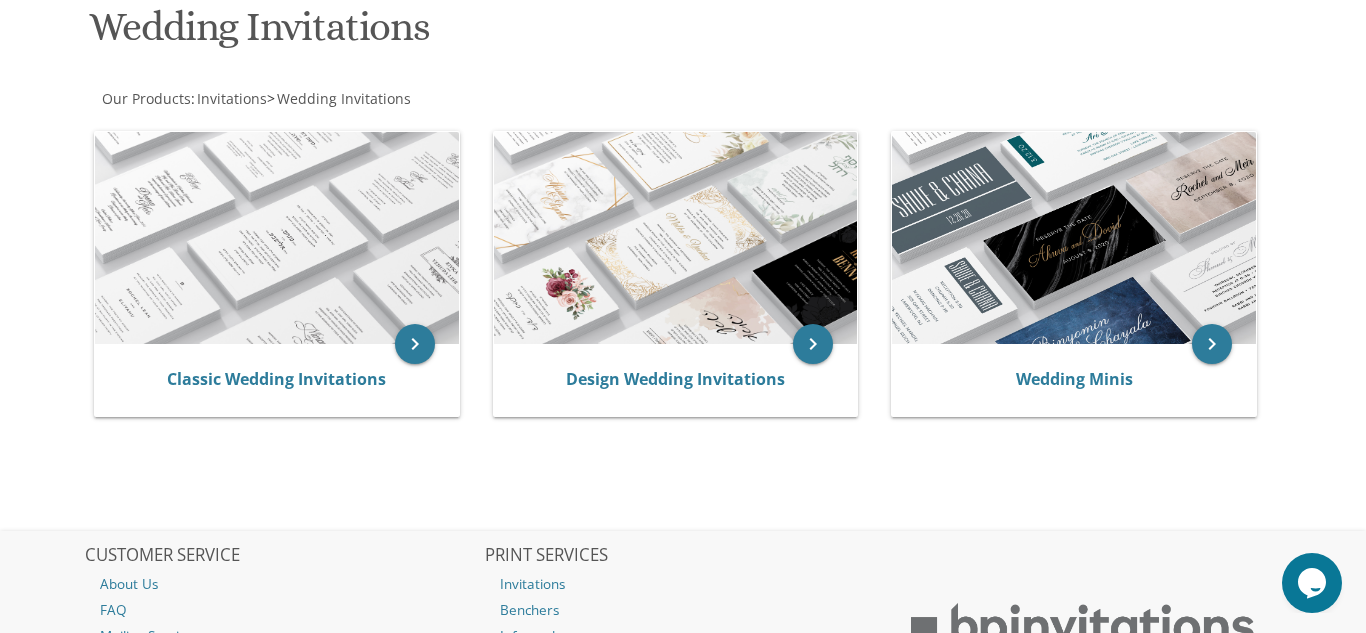 click at bounding box center (676, 238) 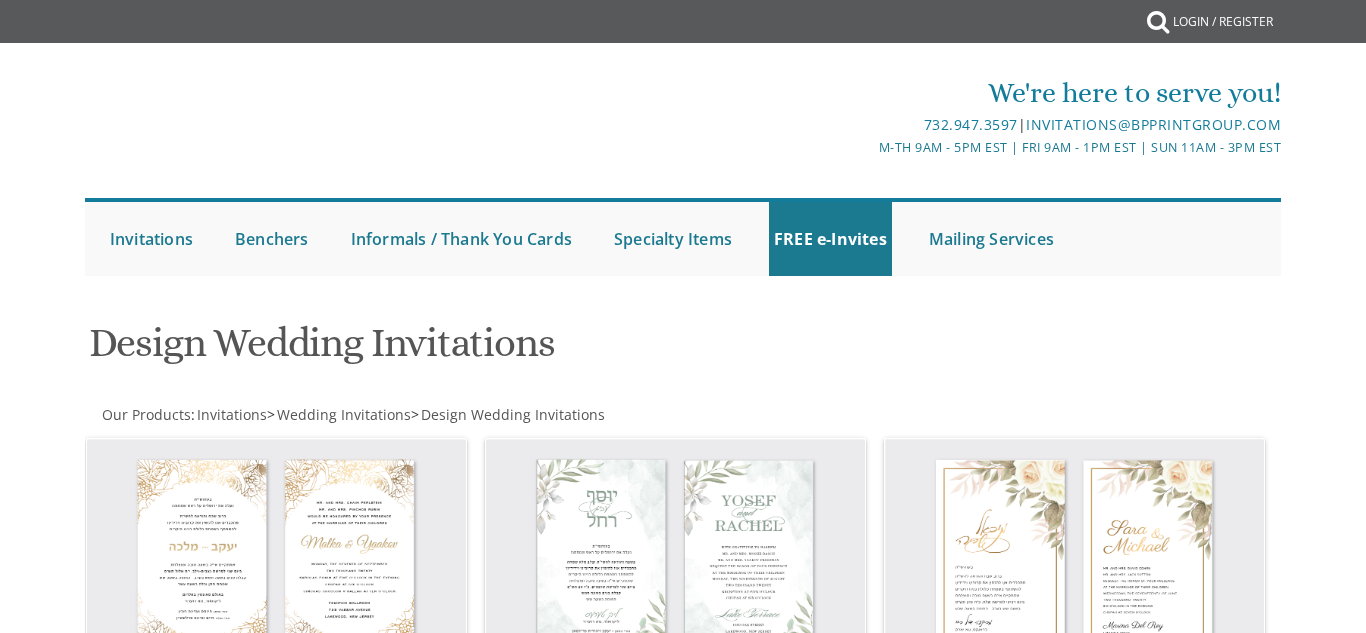 scroll, scrollTop: 0, scrollLeft: 0, axis: both 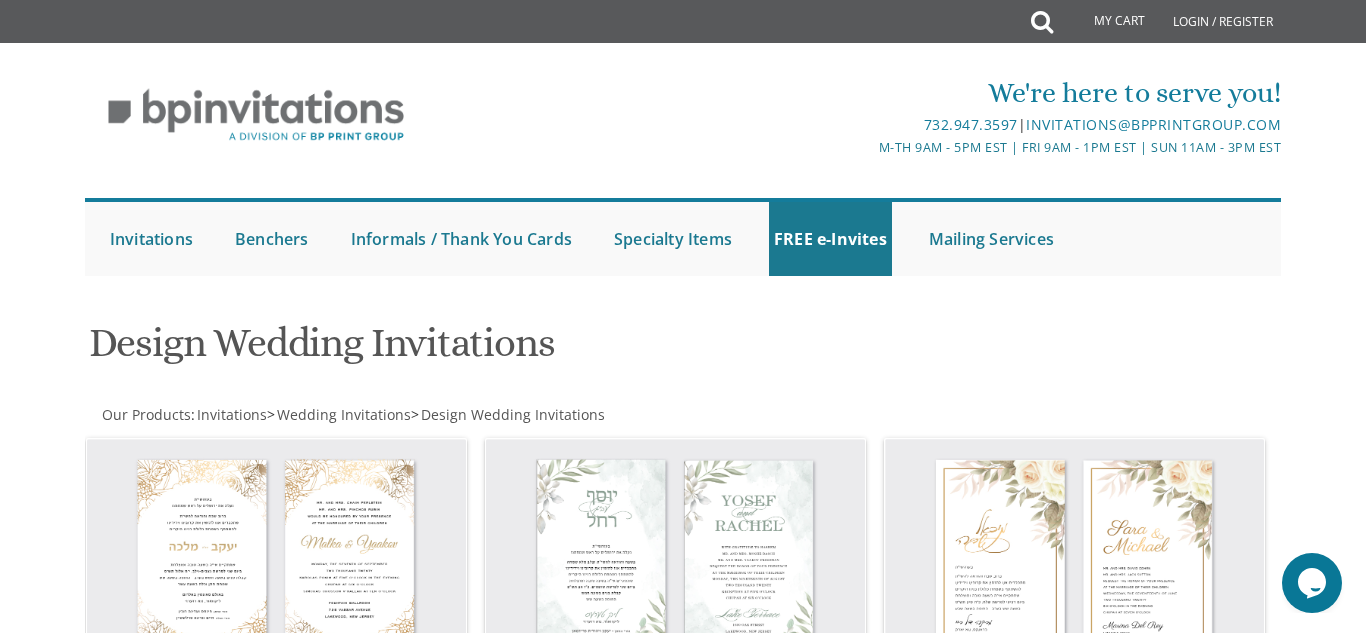 click on "Design Wedding Invitations" at bounding box center (480, 350) 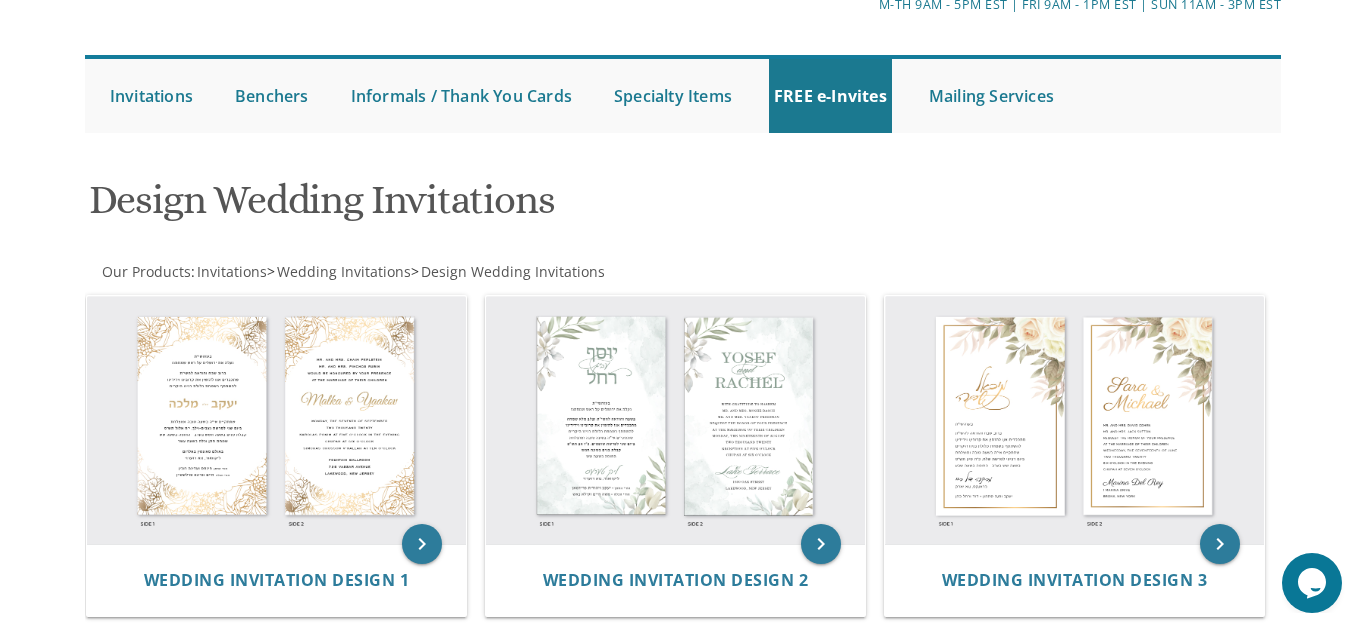 scroll, scrollTop: 145, scrollLeft: 0, axis: vertical 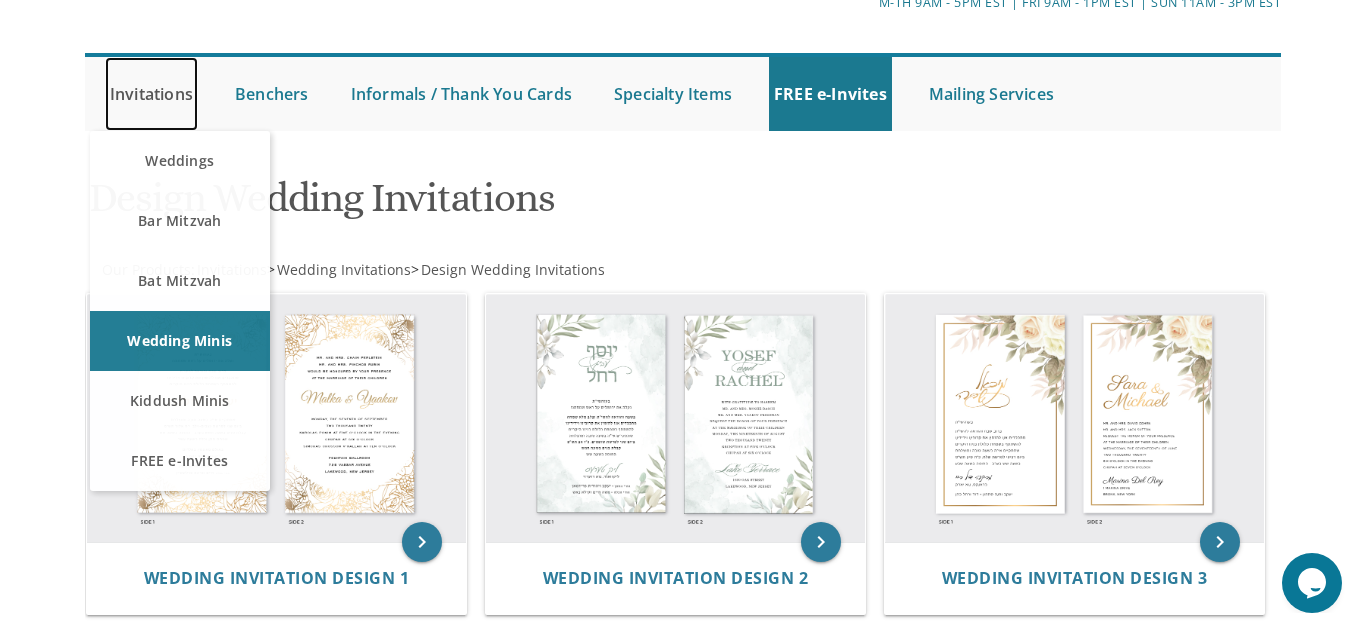 click on "Invitations" at bounding box center (151, 94) 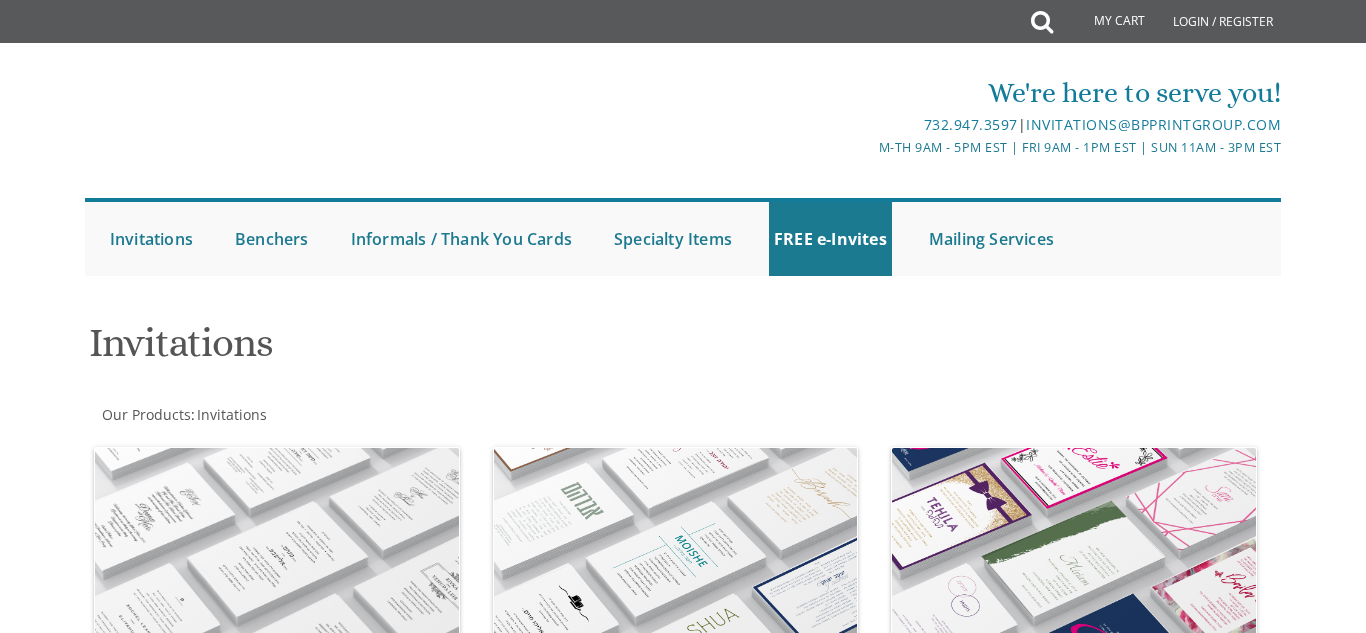 scroll, scrollTop: 0, scrollLeft: 0, axis: both 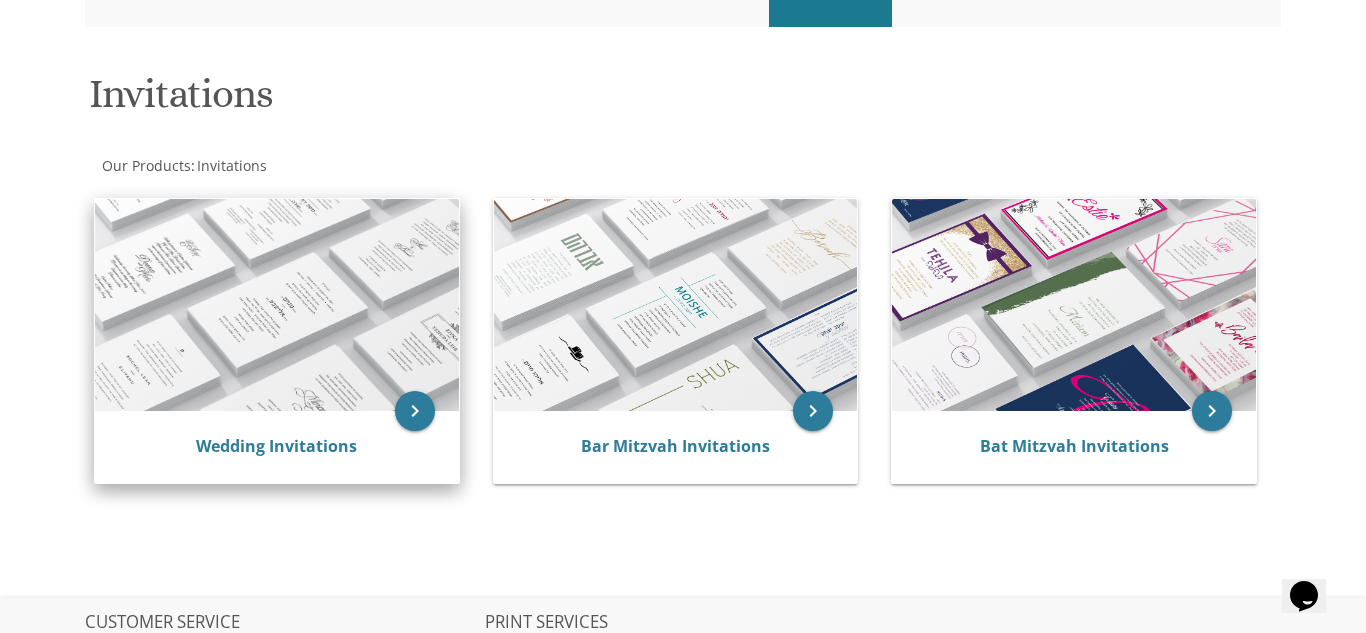 click at bounding box center (277, 305) 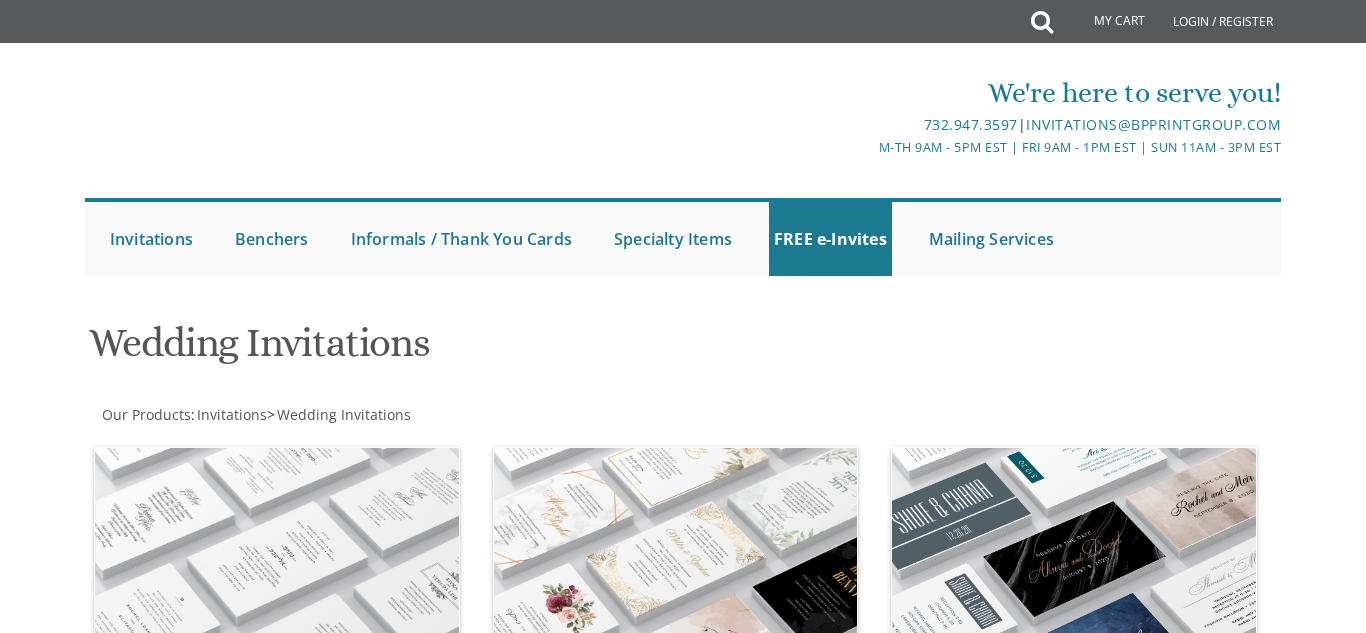 scroll, scrollTop: 0, scrollLeft: 0, axis: both 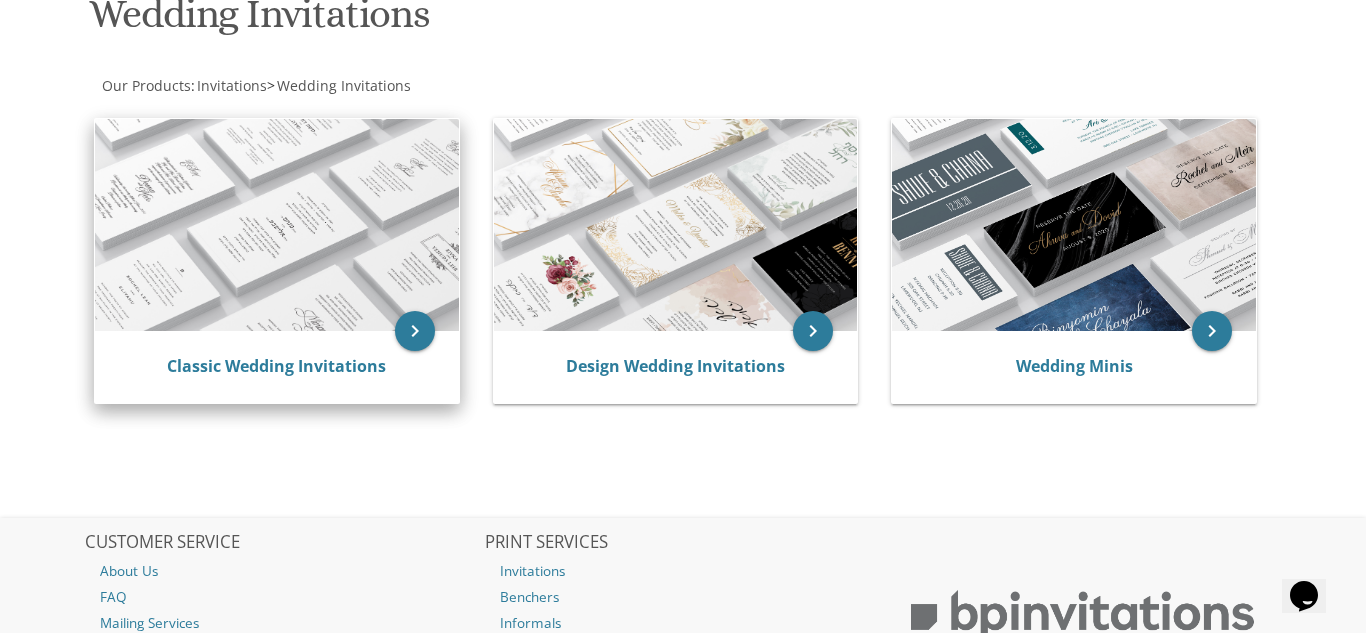 click at bounding box center [277, 225] 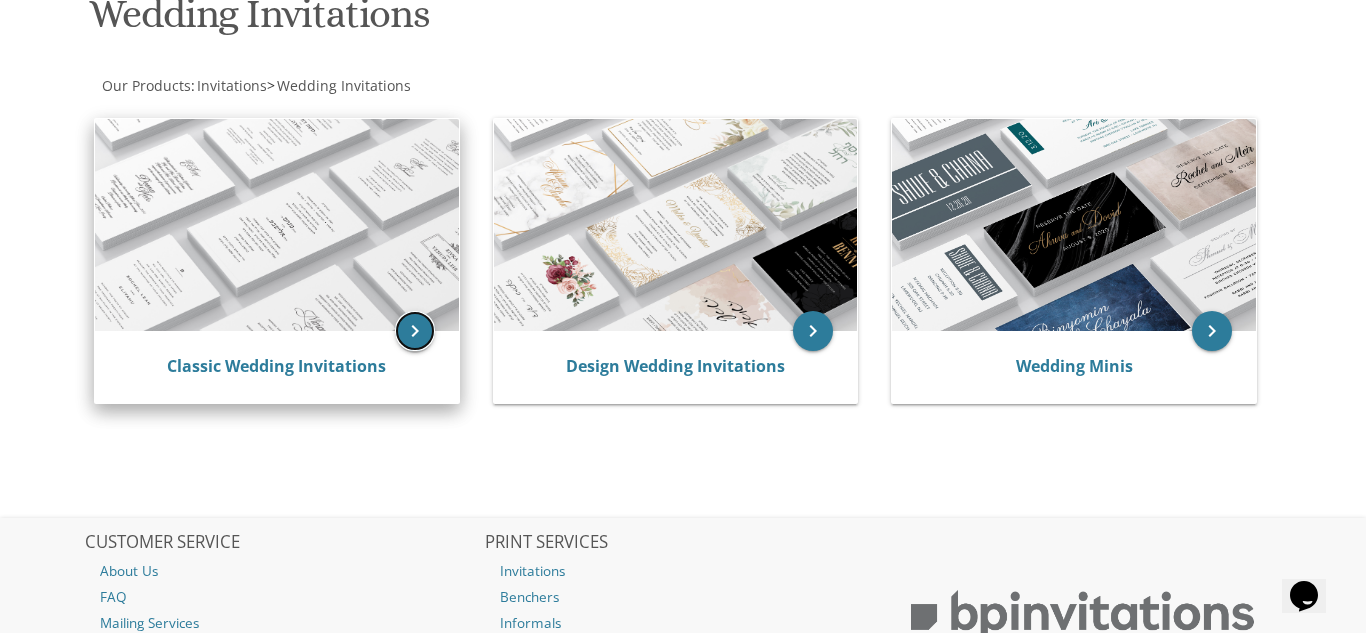 click on "keyboard_arrow_right" at bounding box center (415, 331) 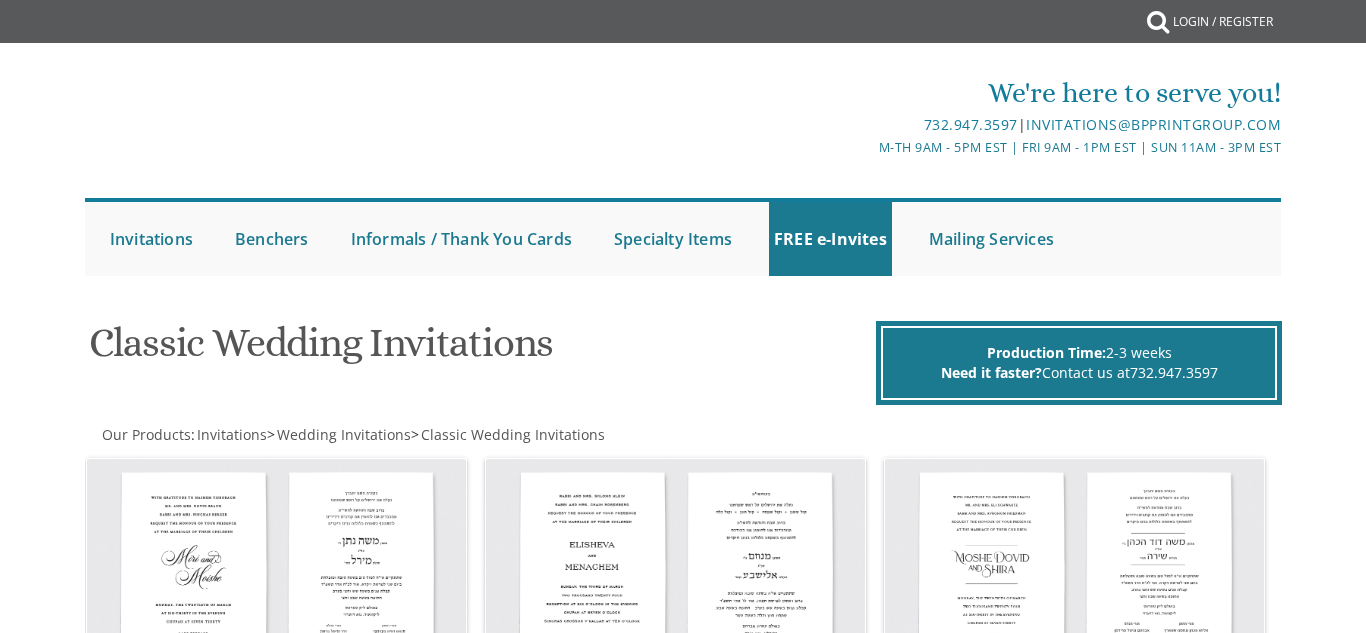 scroll, scrollTop: 0, scrollLeft: 0, axis: both 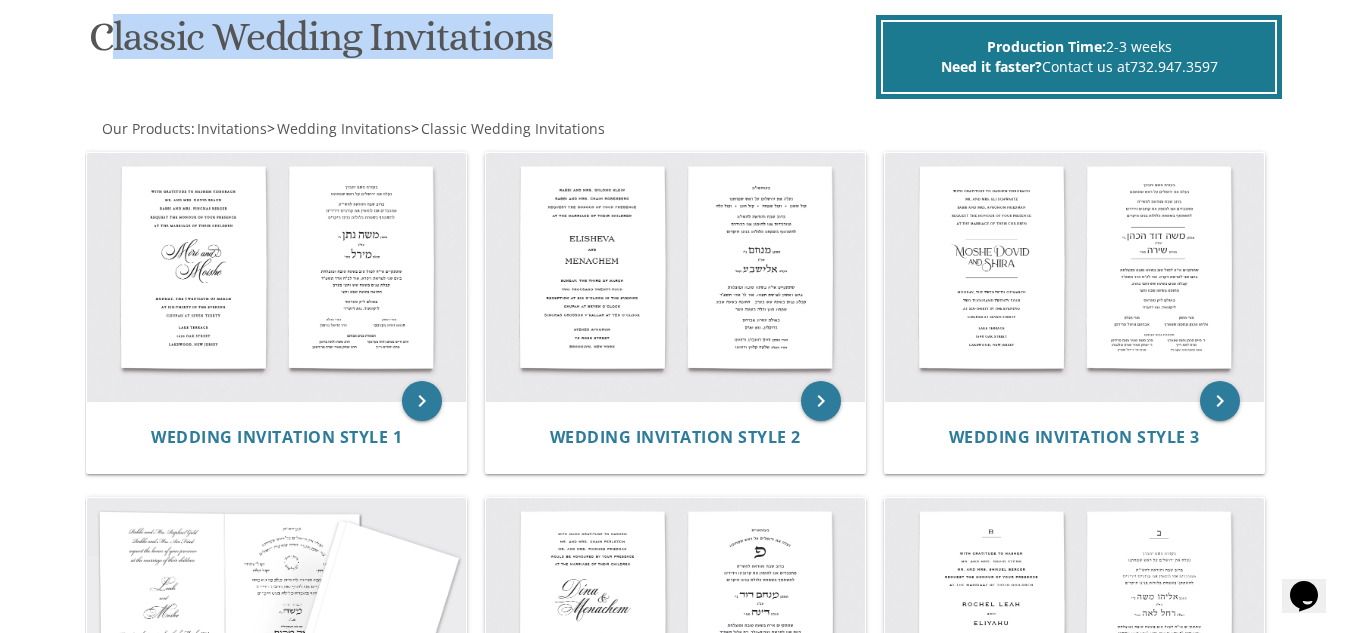 drag, startPoint x: 101, startPoint y: 42, endPoint x: 553, endPoint y: 78, distance: 453.43137 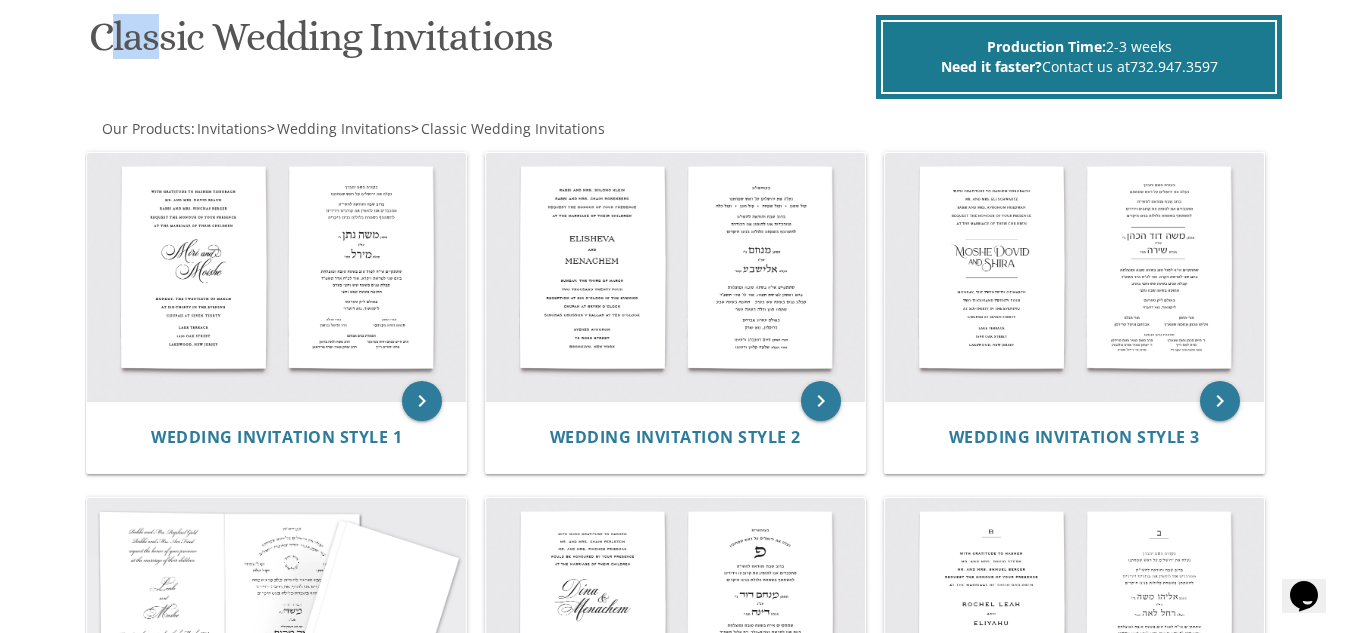 drag, startPoint x: 102, startPoint y: 35, endPoint x: 156, endPoint y: 45, distance: 54.91812 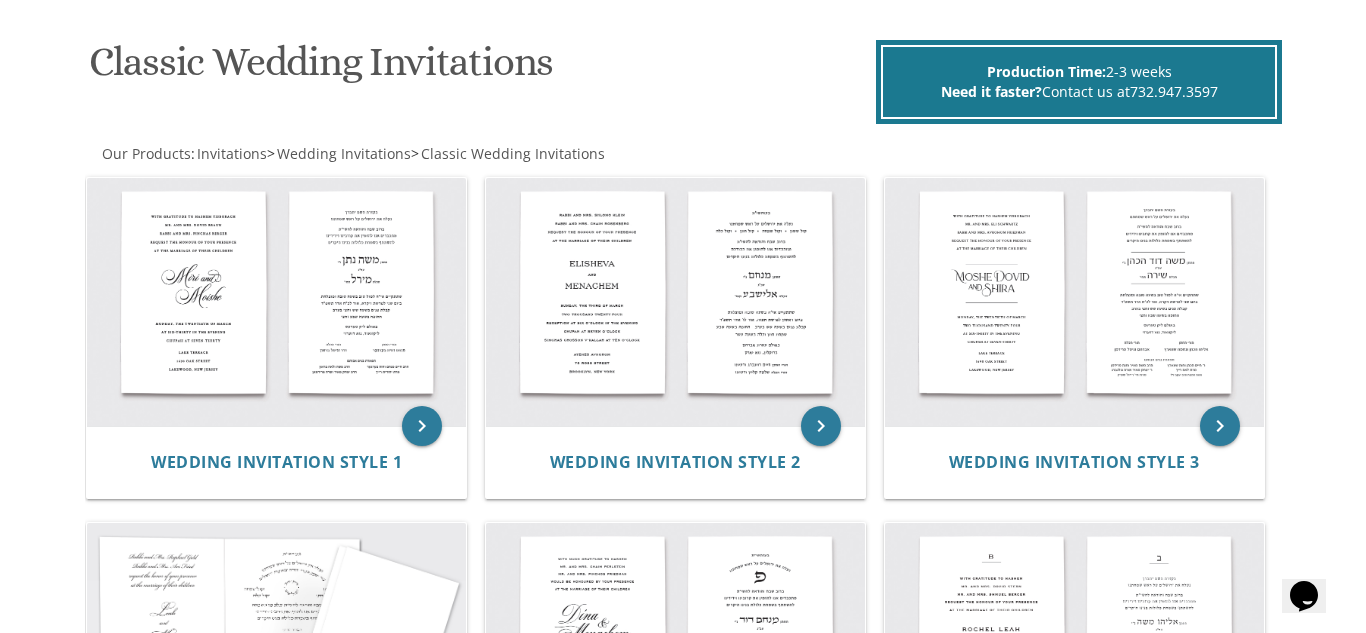 scroll, scrollTop: 274, scrollLeft: 0, axis: vertical 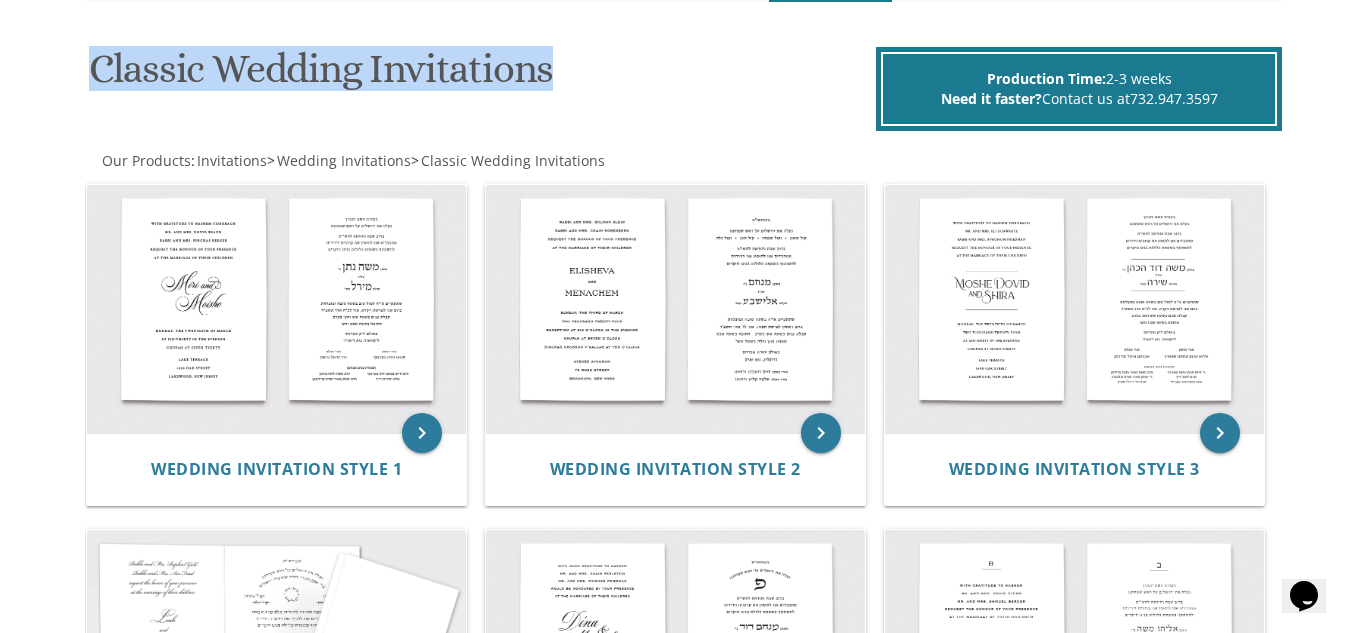 drag, startPoint x: 97, startPoint y: 26, endPoint x: 558, endPoint y: 47, distance: 461.47806 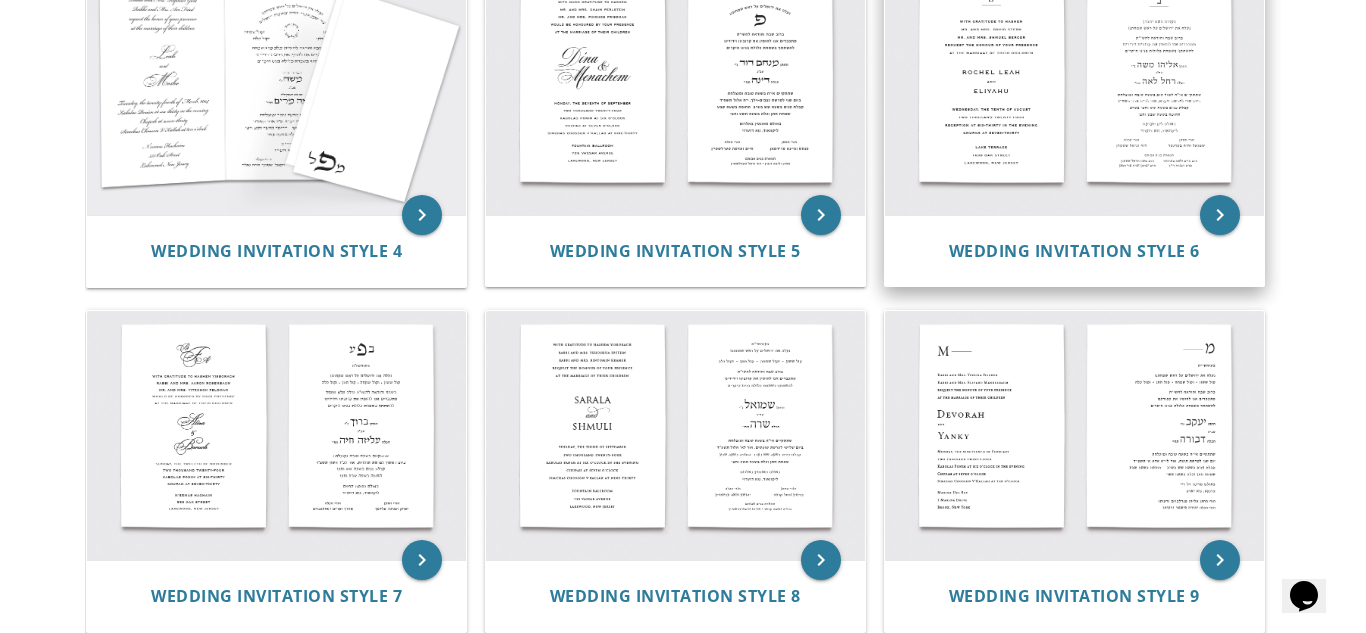 scroll, scrollTop: 840, scrollLeft: 0, axis: vertical 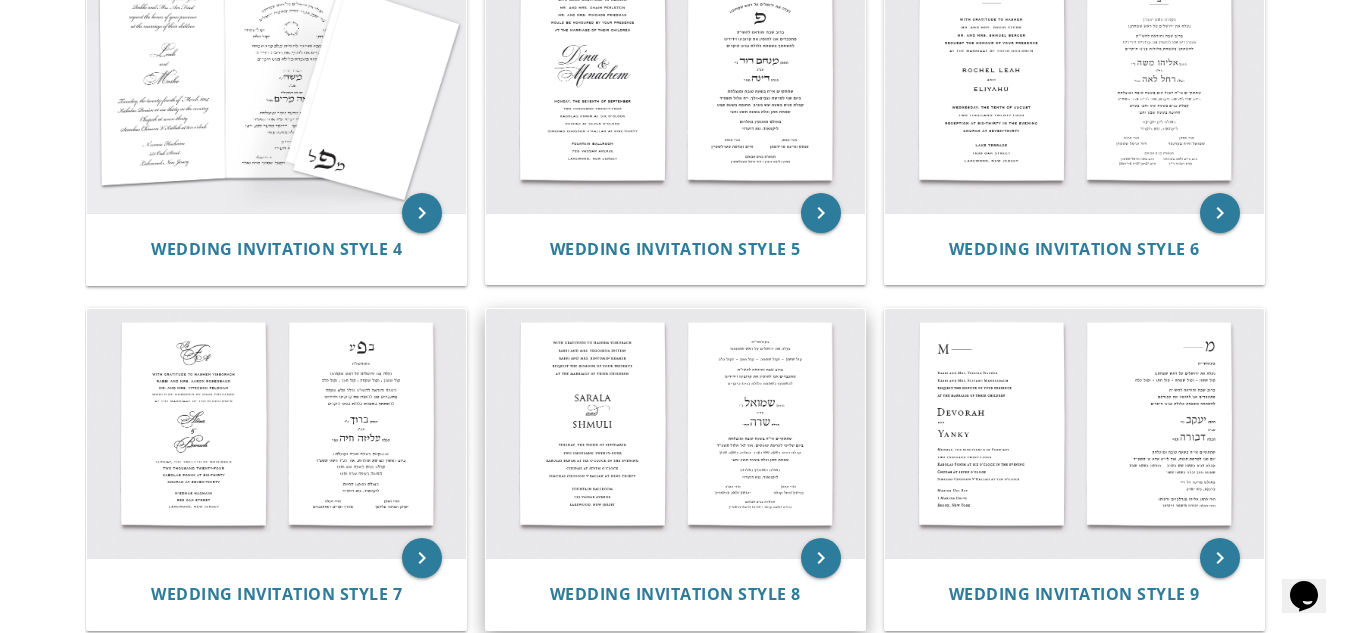 click at bounding box center [675, 433] 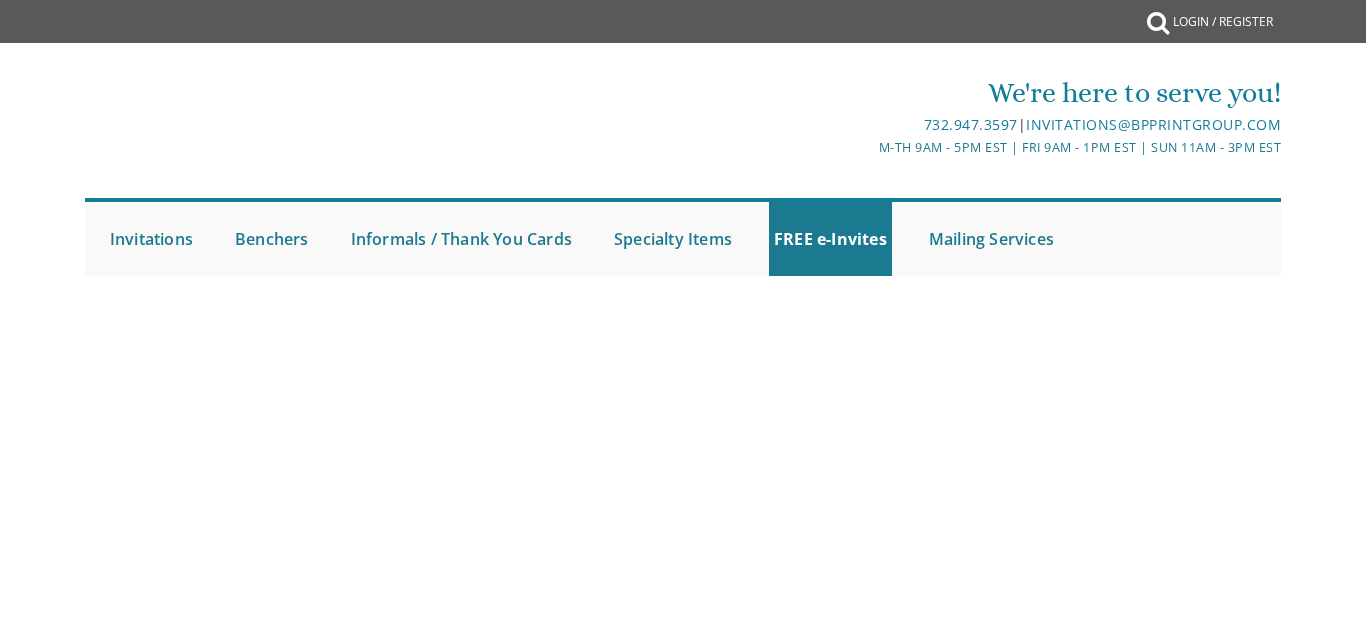 scroll, scrollTop: 0, scrollLeft: 0, axis: both 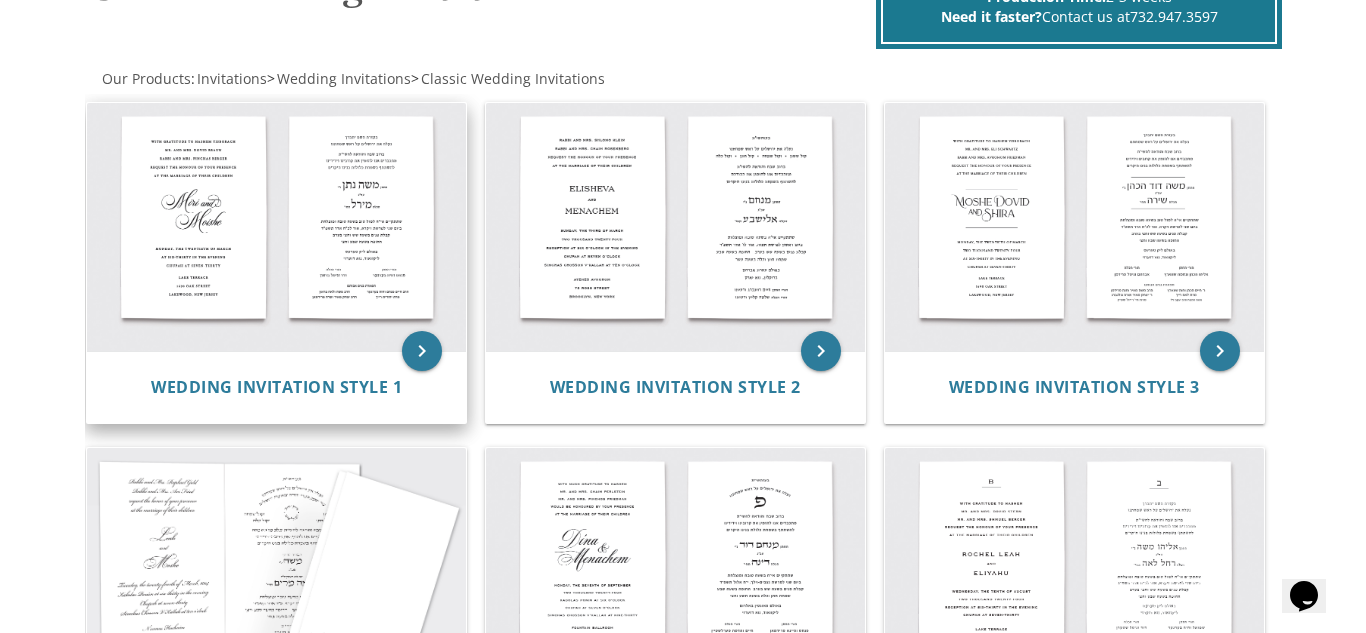 click at bounding box center (276, 227) 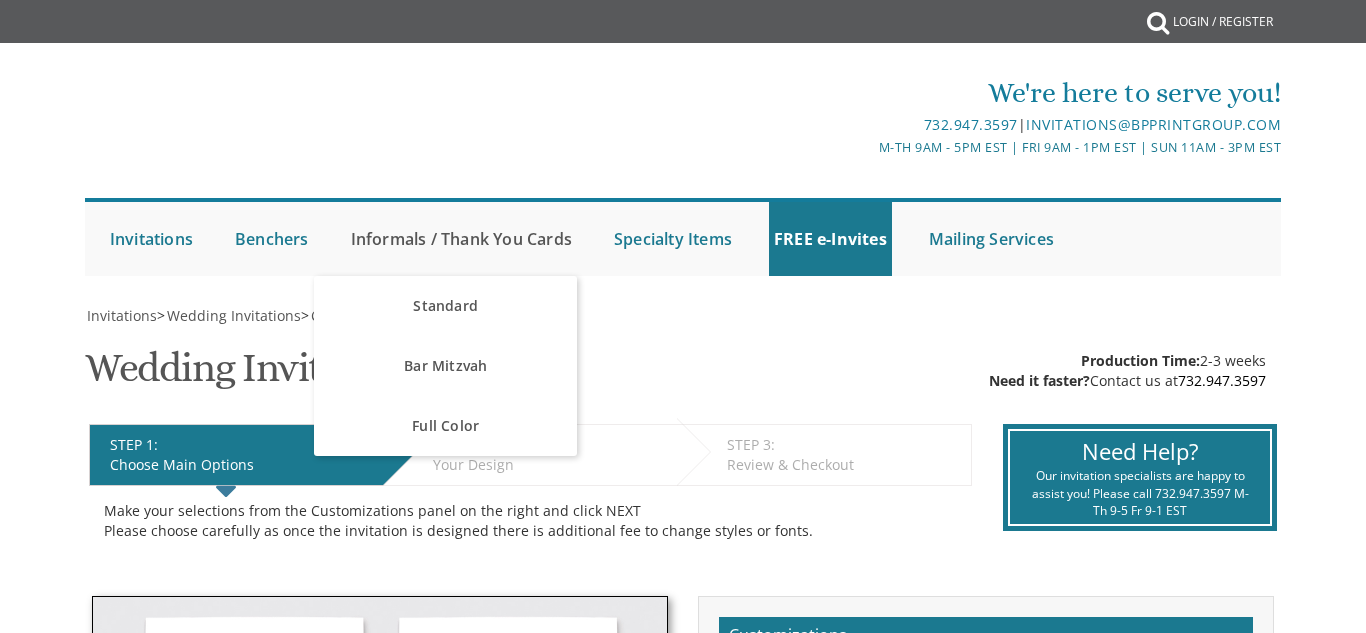 scroll, scrollTop: 0, scrollLeft: 0, axis: both 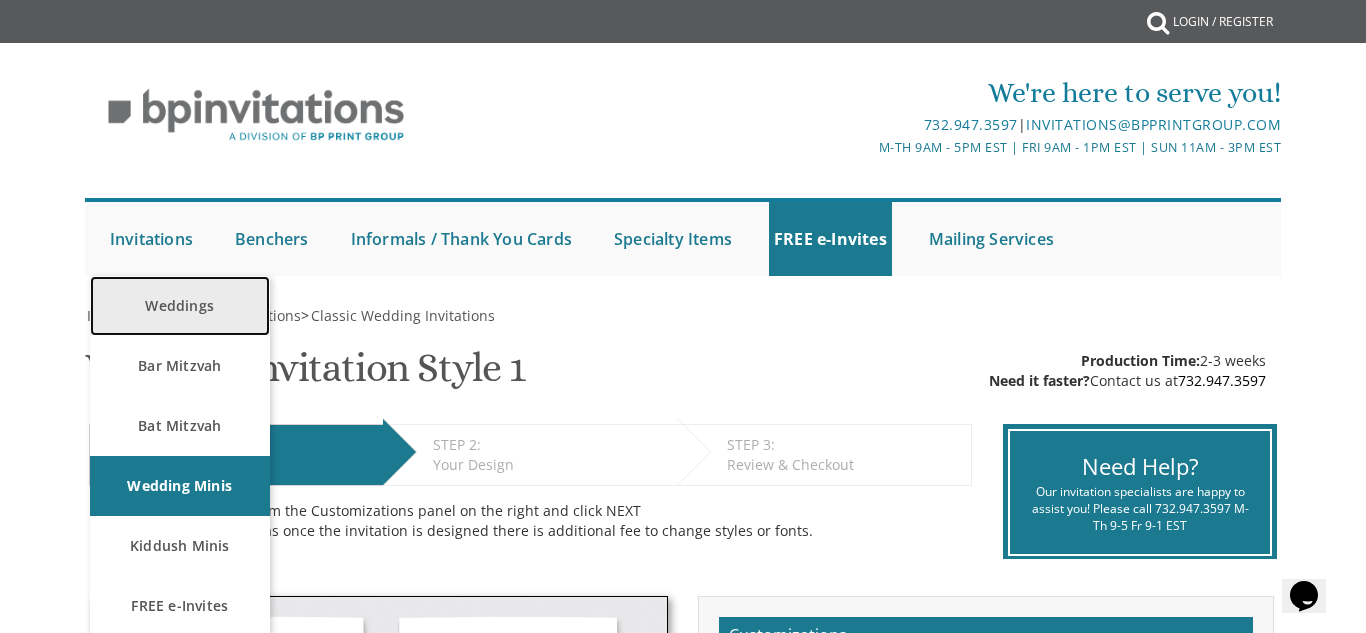 click on "Weddings" at bounding box center [180, 306] 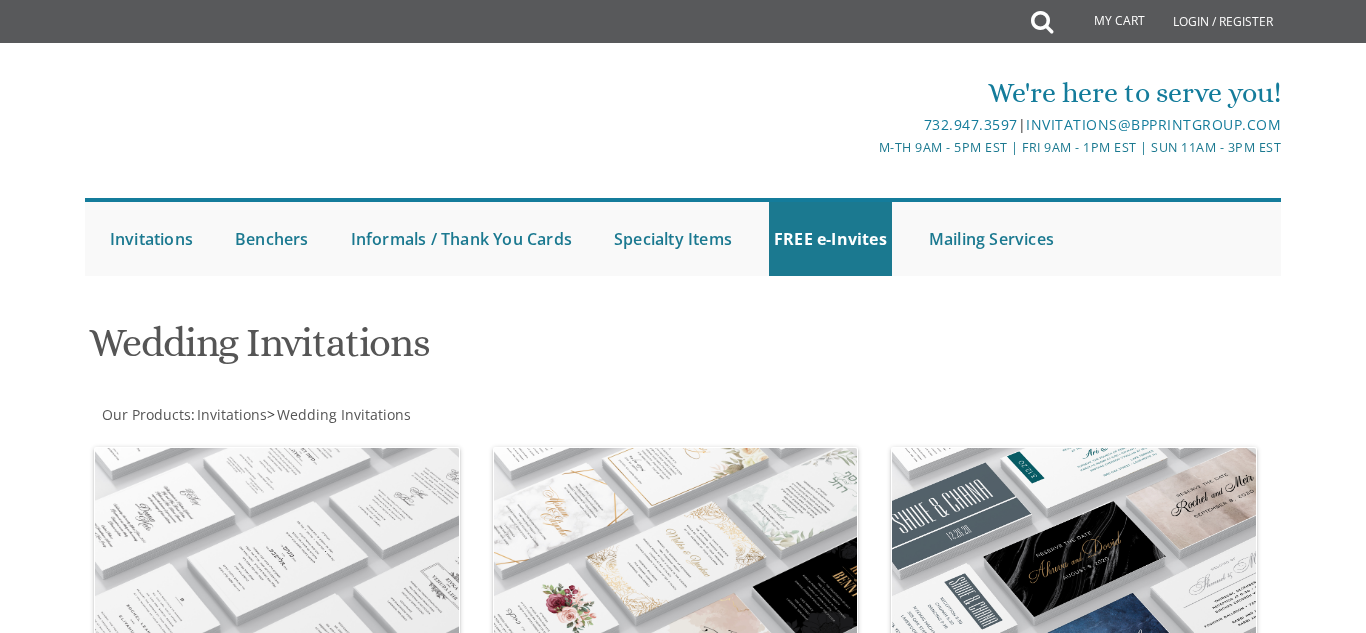 scroll, scrollTop: 0, scrollLeft: 0, axis: both 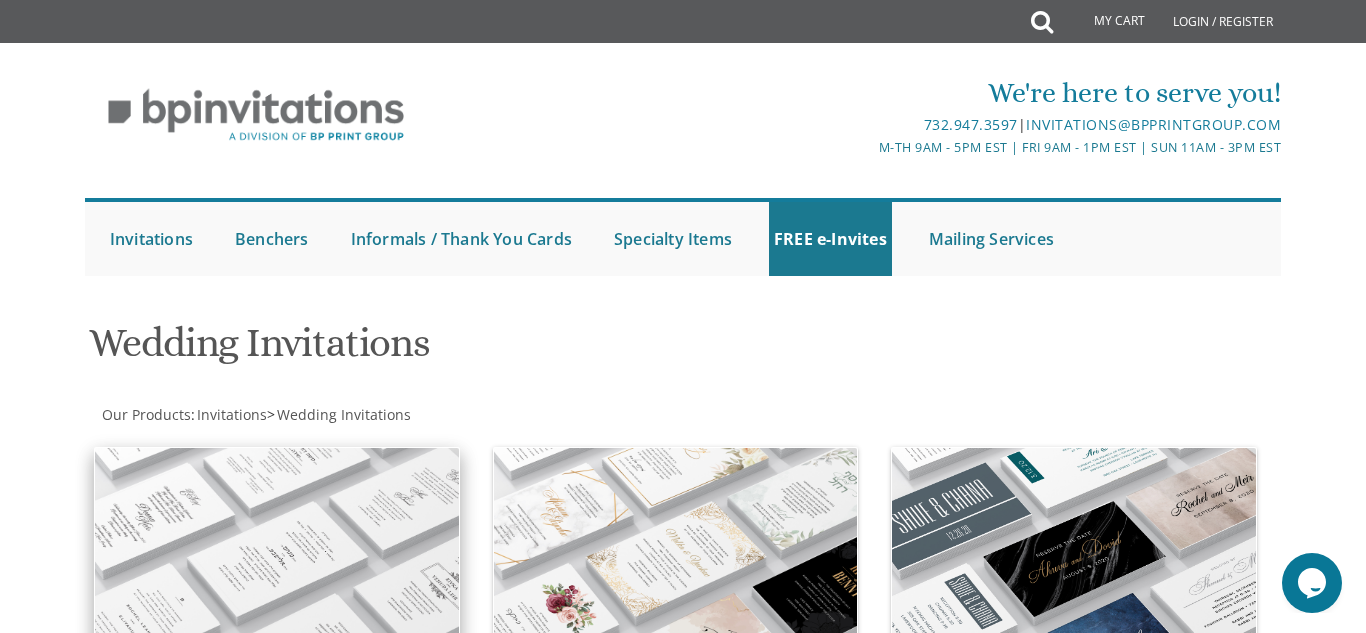 click at bounding box center (277, 554) 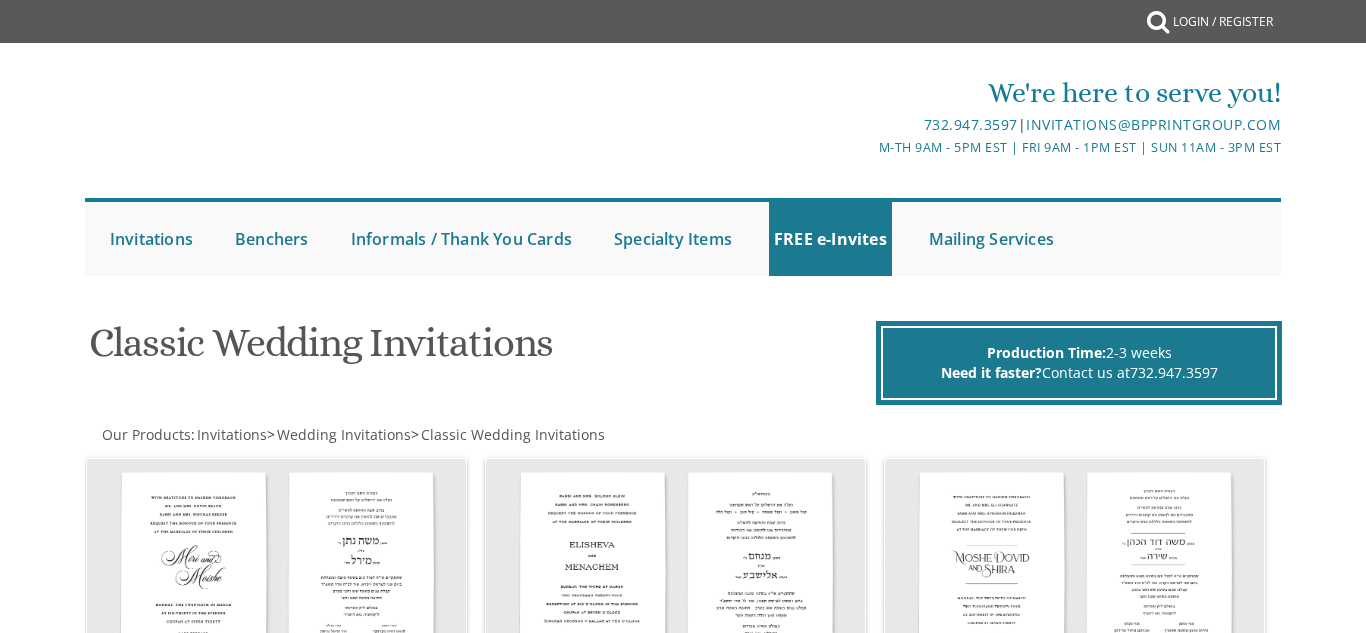 scroll, scrollTop: 0, scrollLeft: 0, axis: both 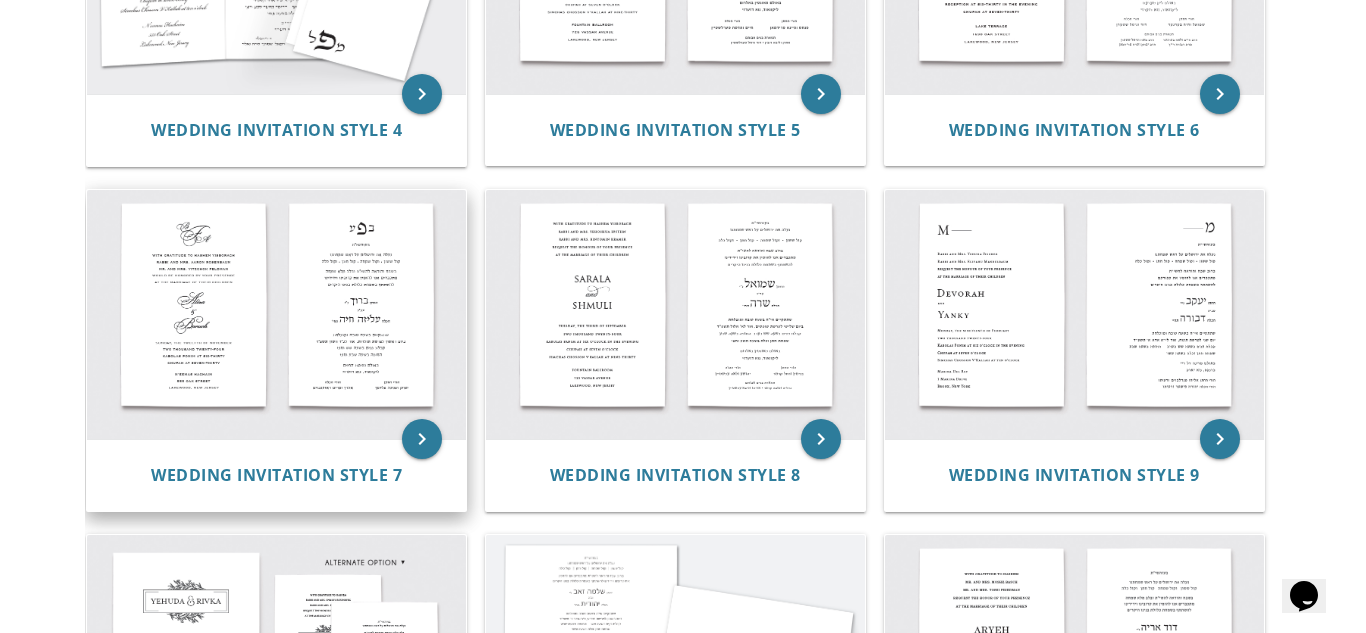 click at bounding box center (276, 314) 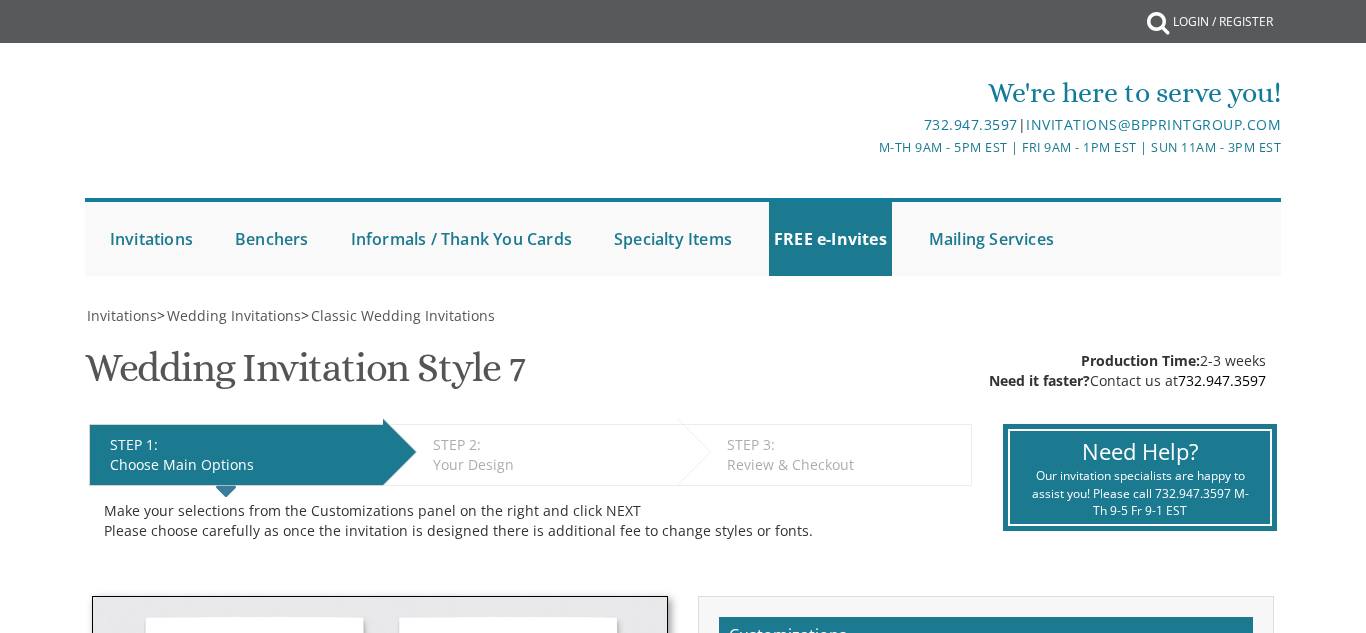 scroll, scrollTop: 0, scrollLeft: 0, axis: both 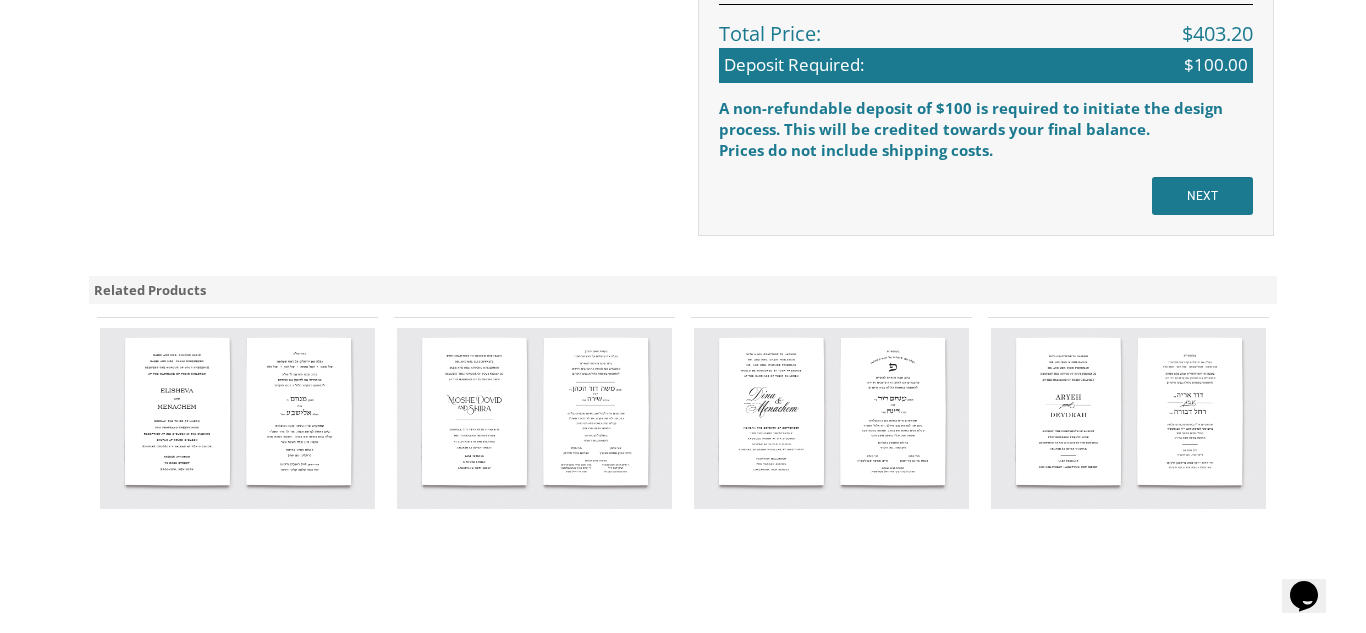 click at bounding box center [534, 418] 